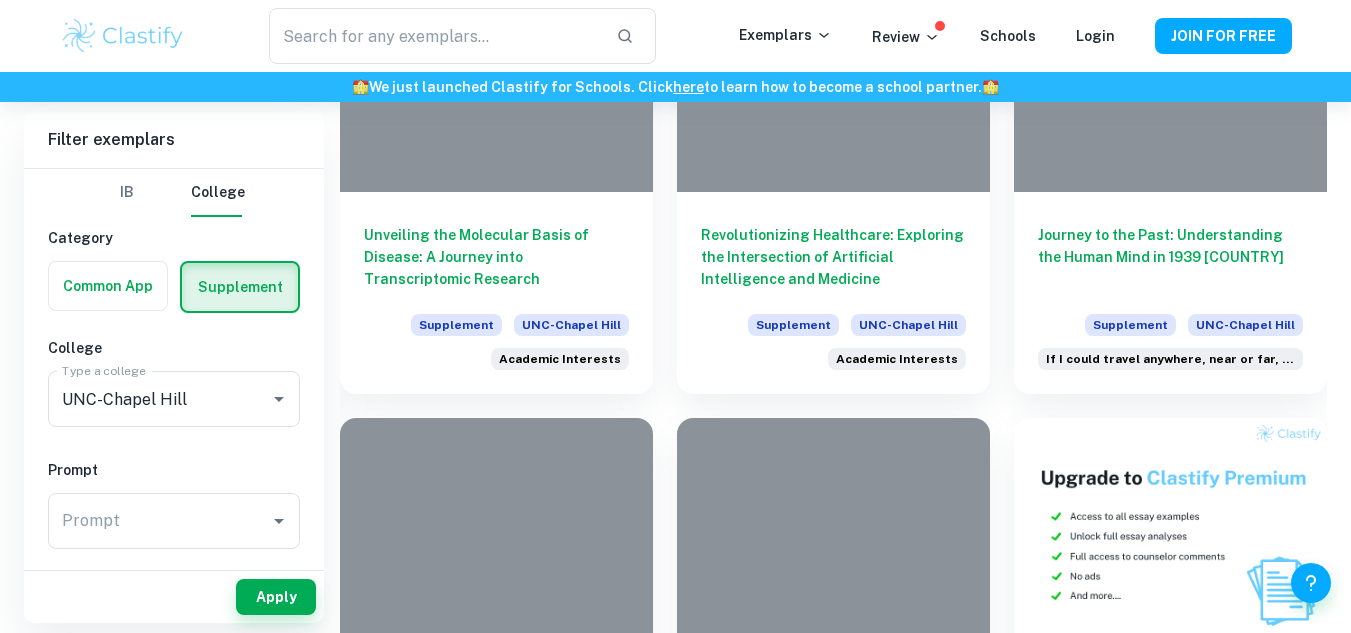 scroll, scrollTop: 628, scrollLeft: 0, axis: vertical 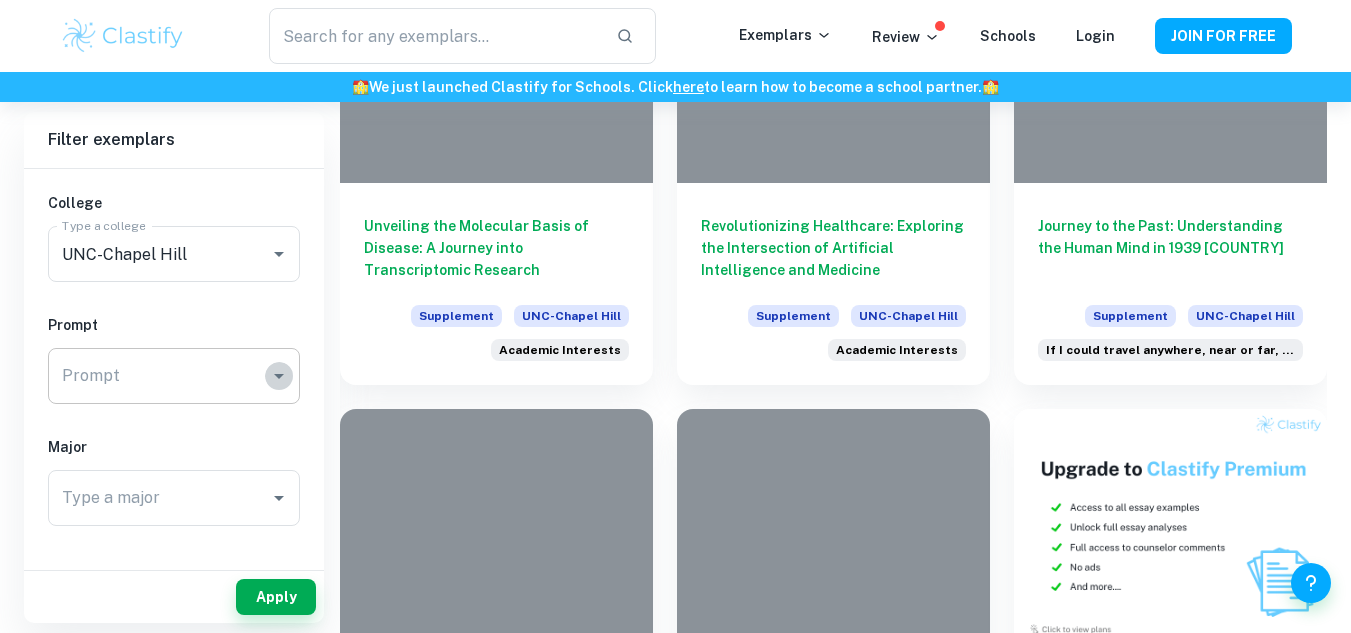click 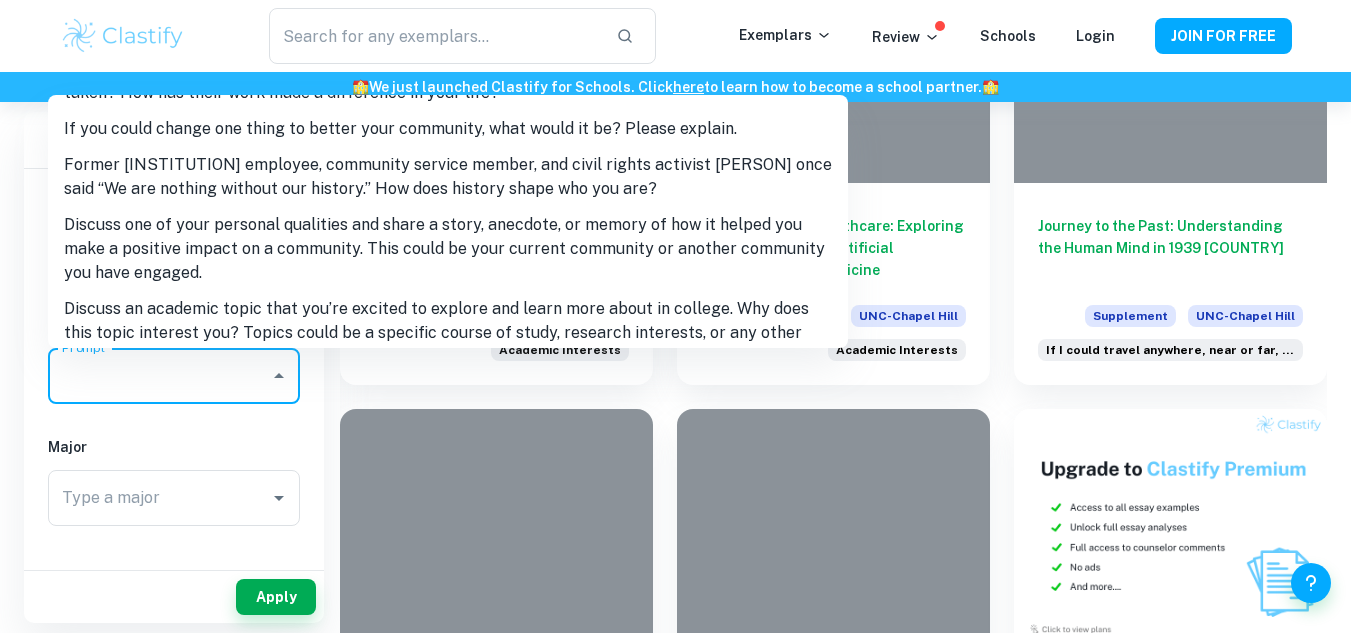 scroll, scrollTop: 295, scrollLeft: 0, axis: vertical 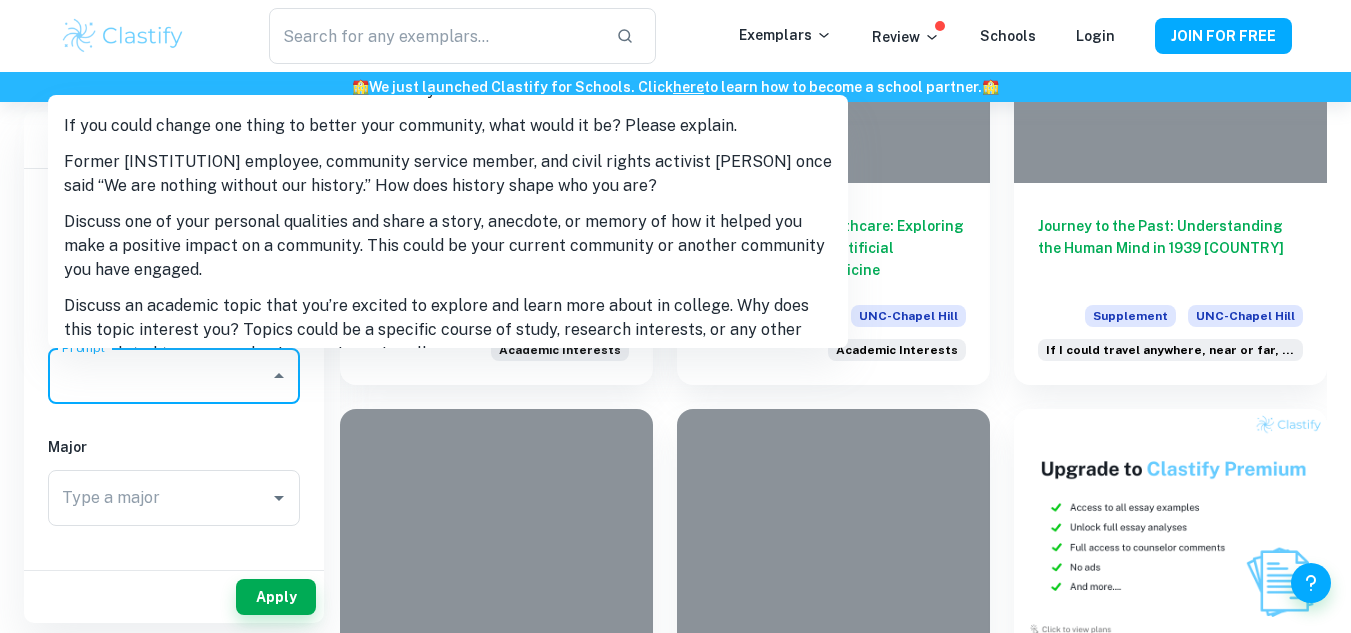 click on "Discuss one of your personal qualities and share a story, anecdote, or memory of how it helped you make a positive impact on a community. This could be your current community or another community you have engaged." at bounding box center (448, 246) 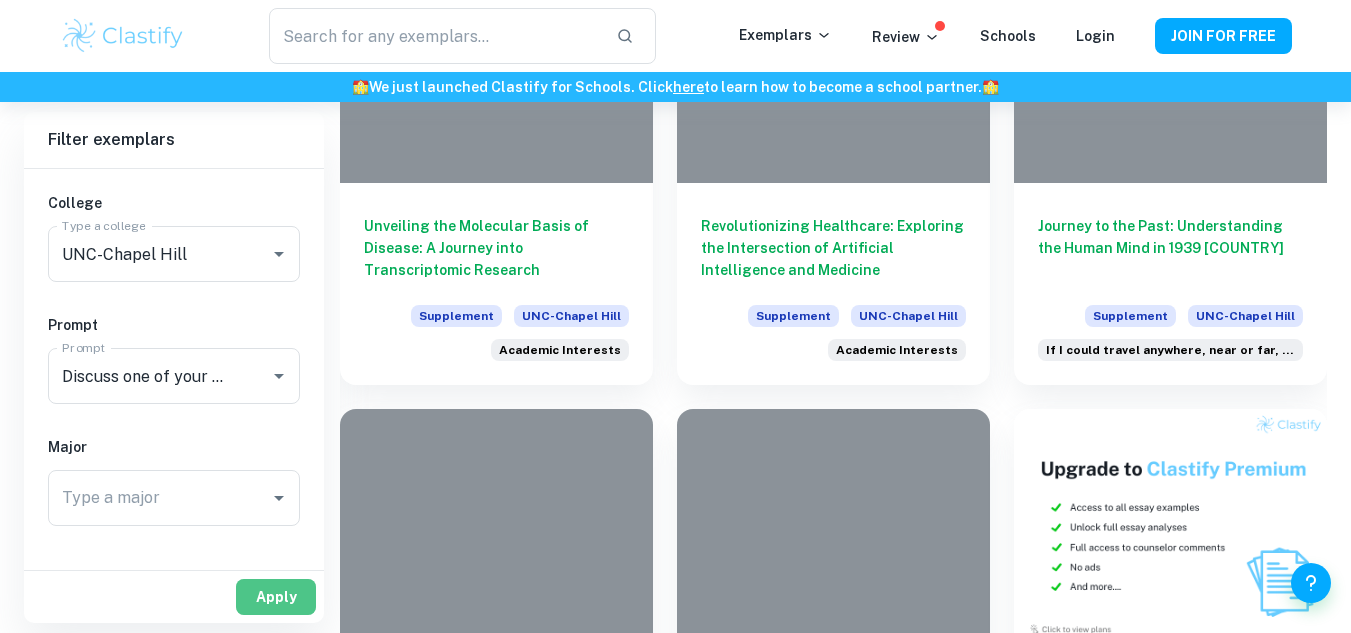 click on "Apply" at bounding box center [276, 597] 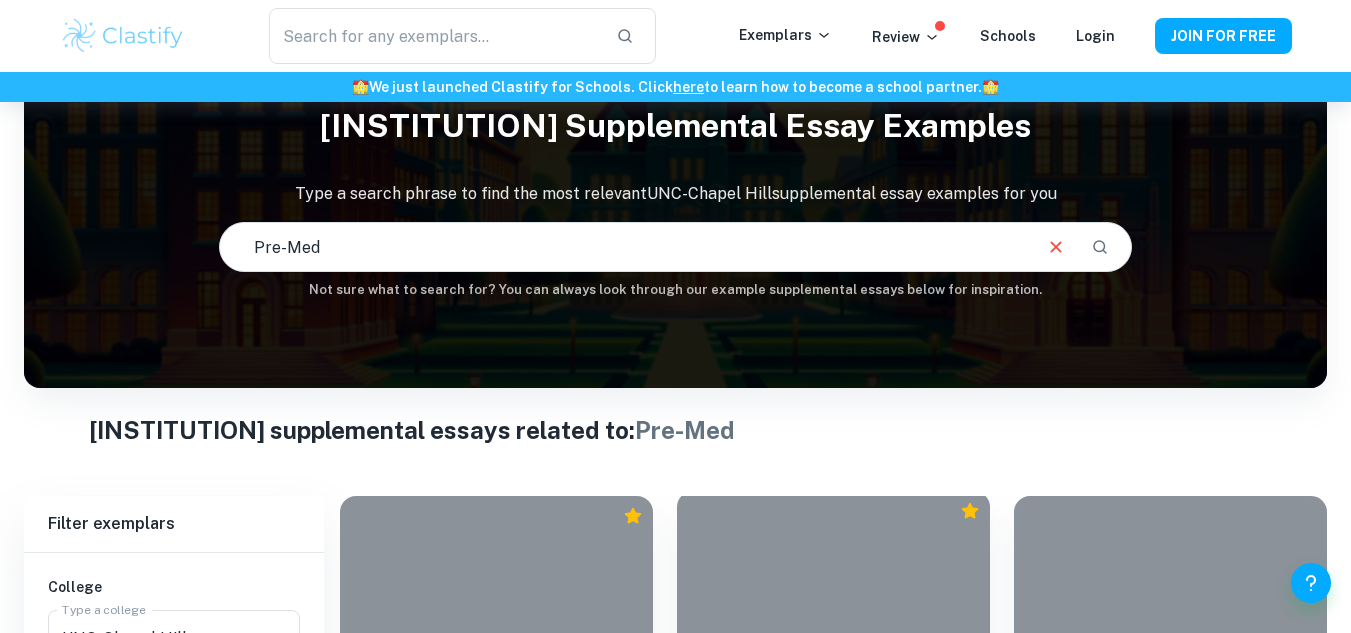 scroll, scrollTop: 0, scrollLeft: 0, axis: both 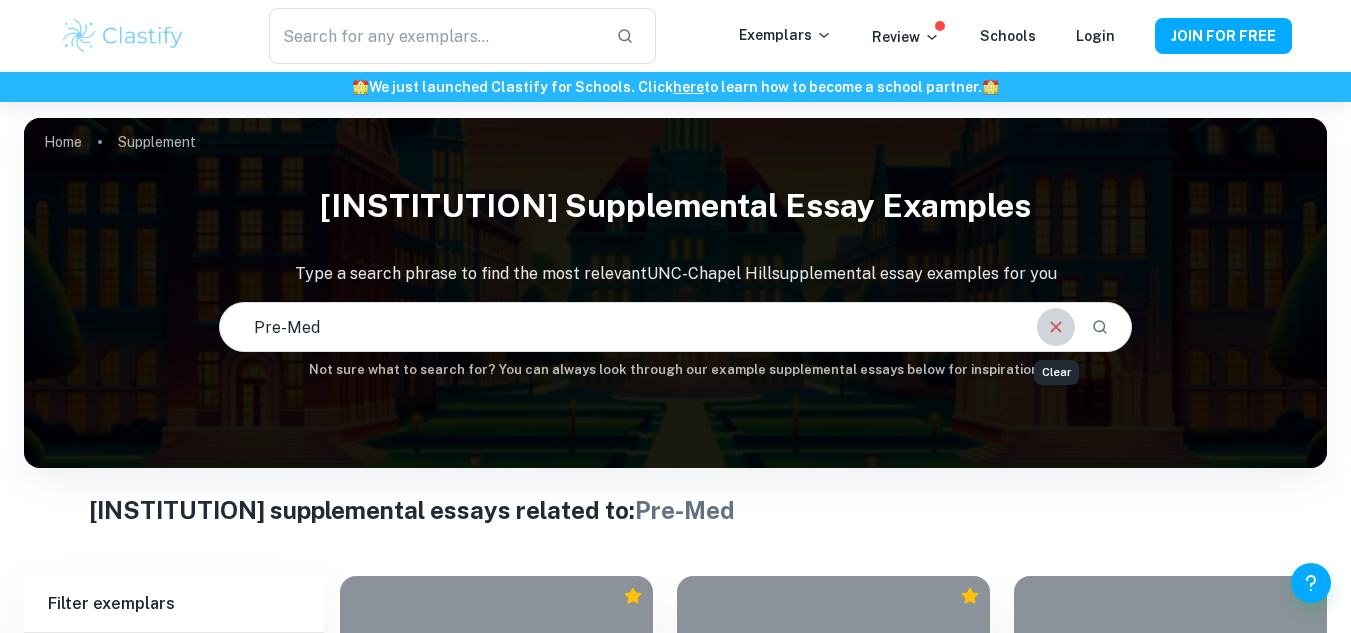 click 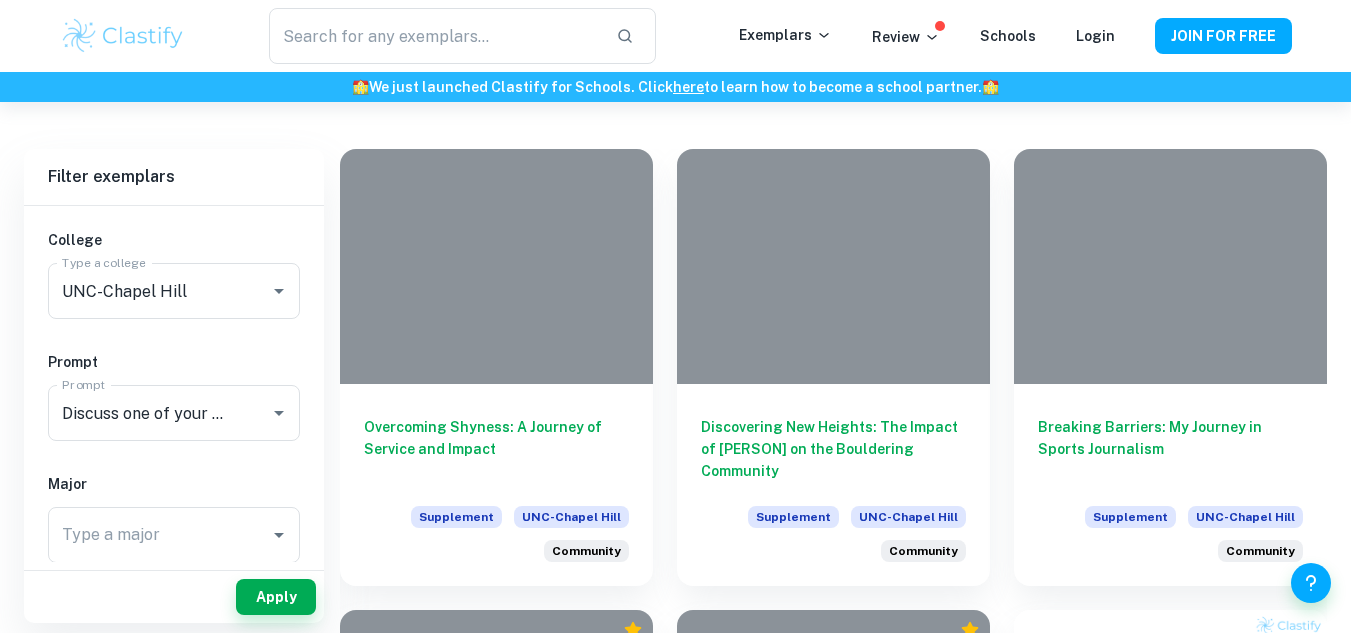 scroll, scrollTop: 428, scrollLeft: 0, axis: vertical 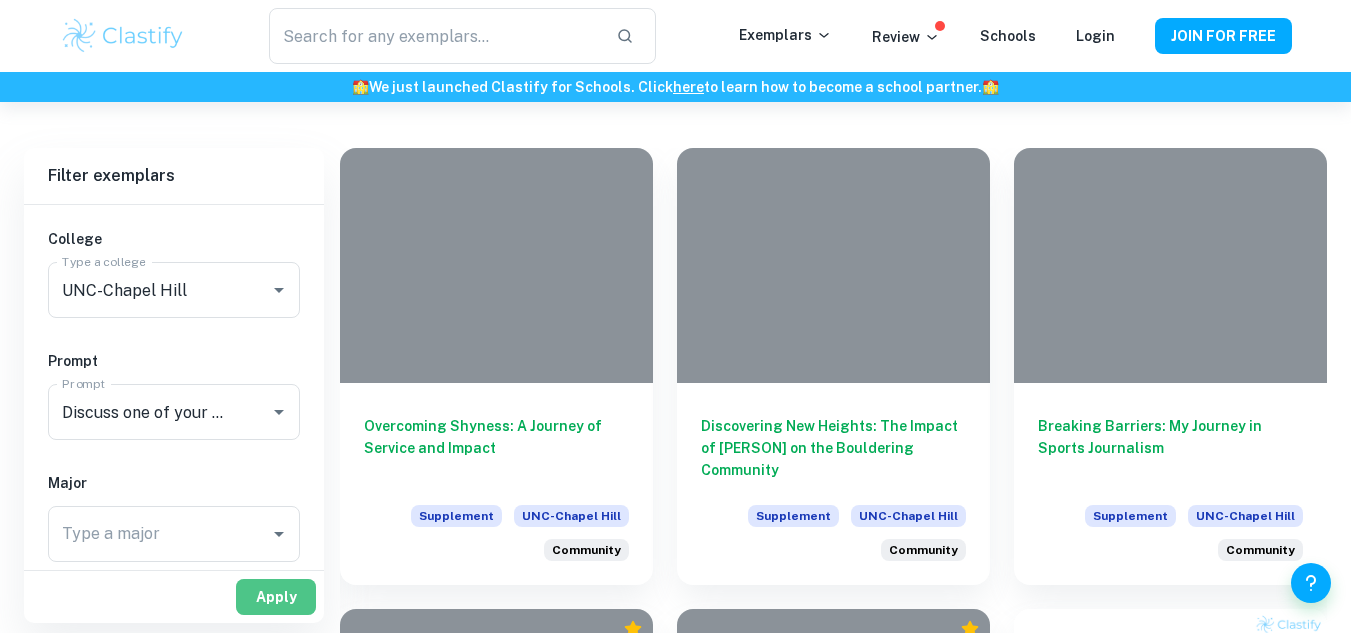 click on "Apply" at bounding box center (276, 597) 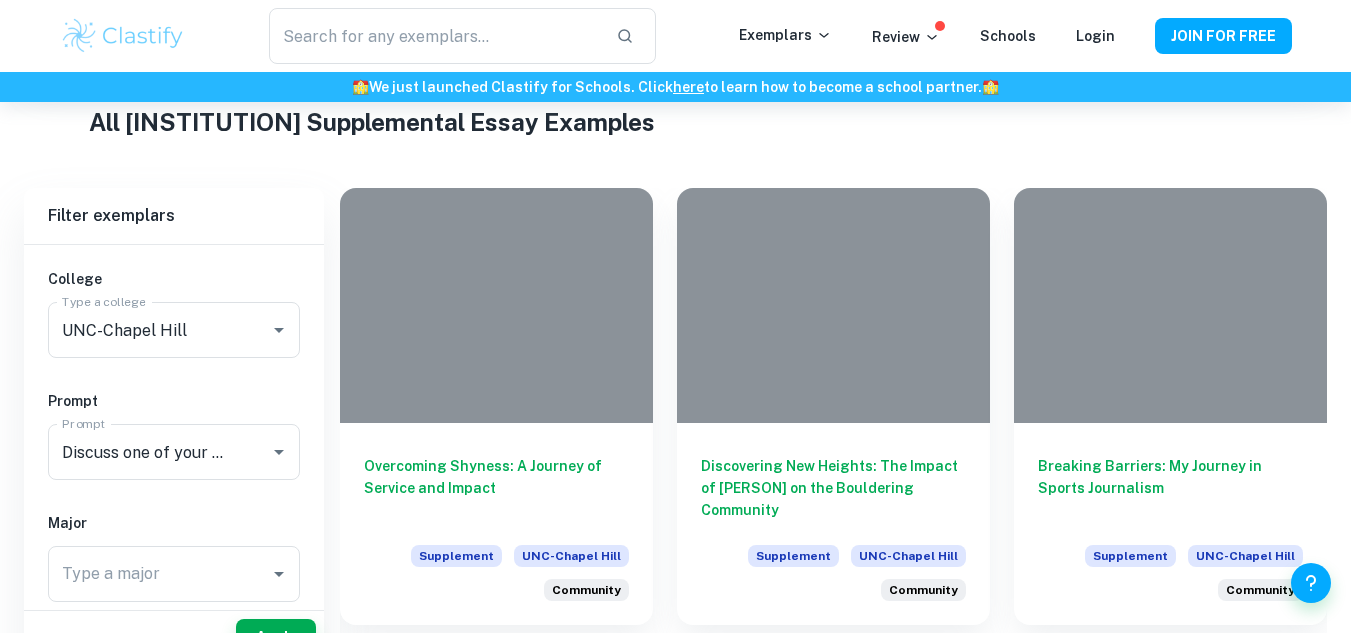 scroll, scrollTop: 428, scrollLeft: 0, axis: vertical 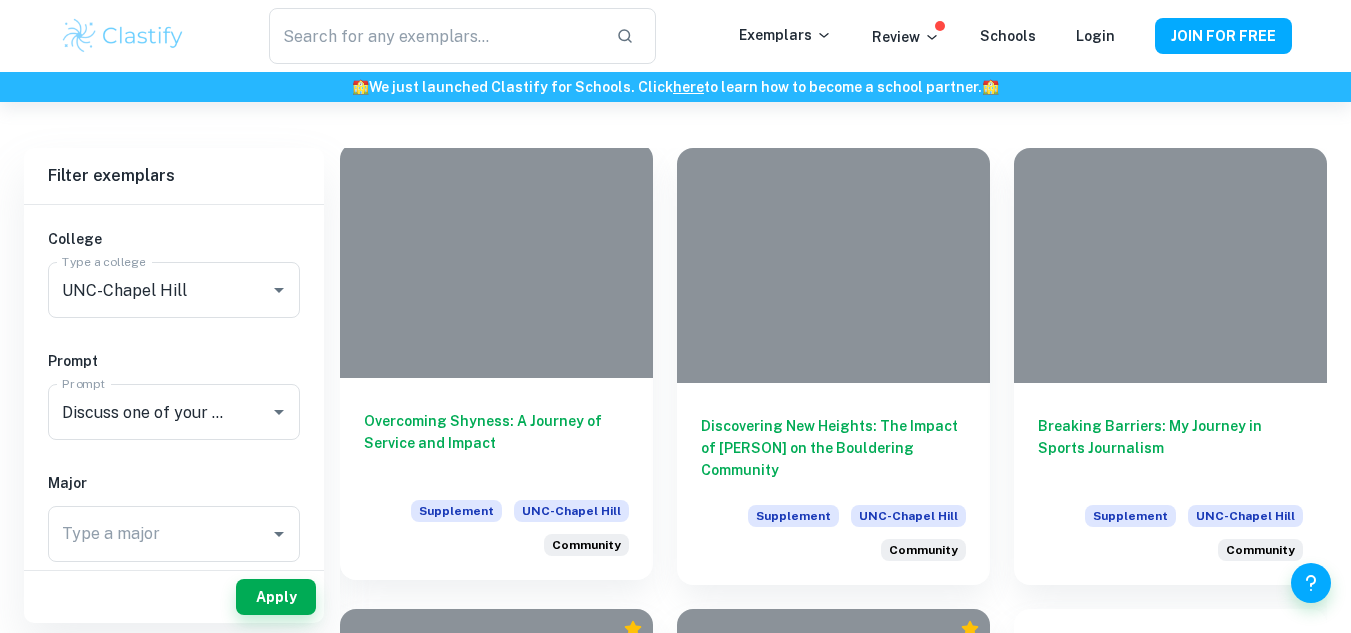 click on "Overcoming Shyness: A Journey of Service and Impact" at bounding box center [496, 443] 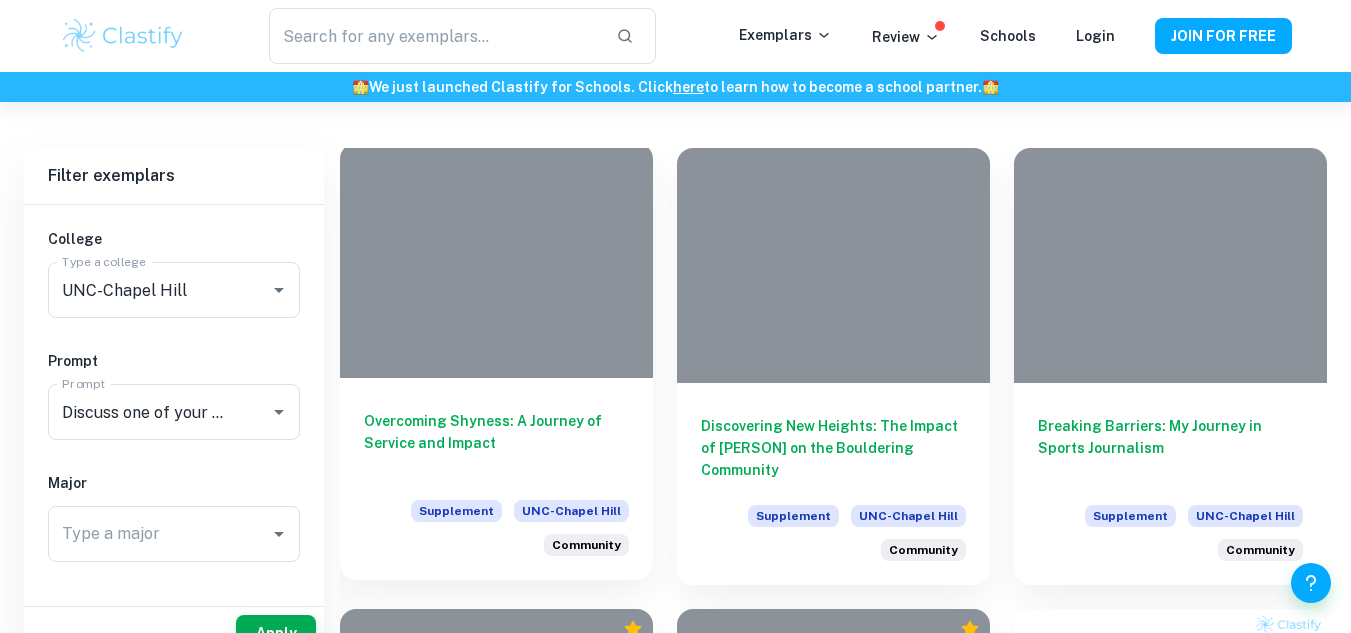 scroll, scrollTop: 506, scrollLeft: 0, axis: vertical 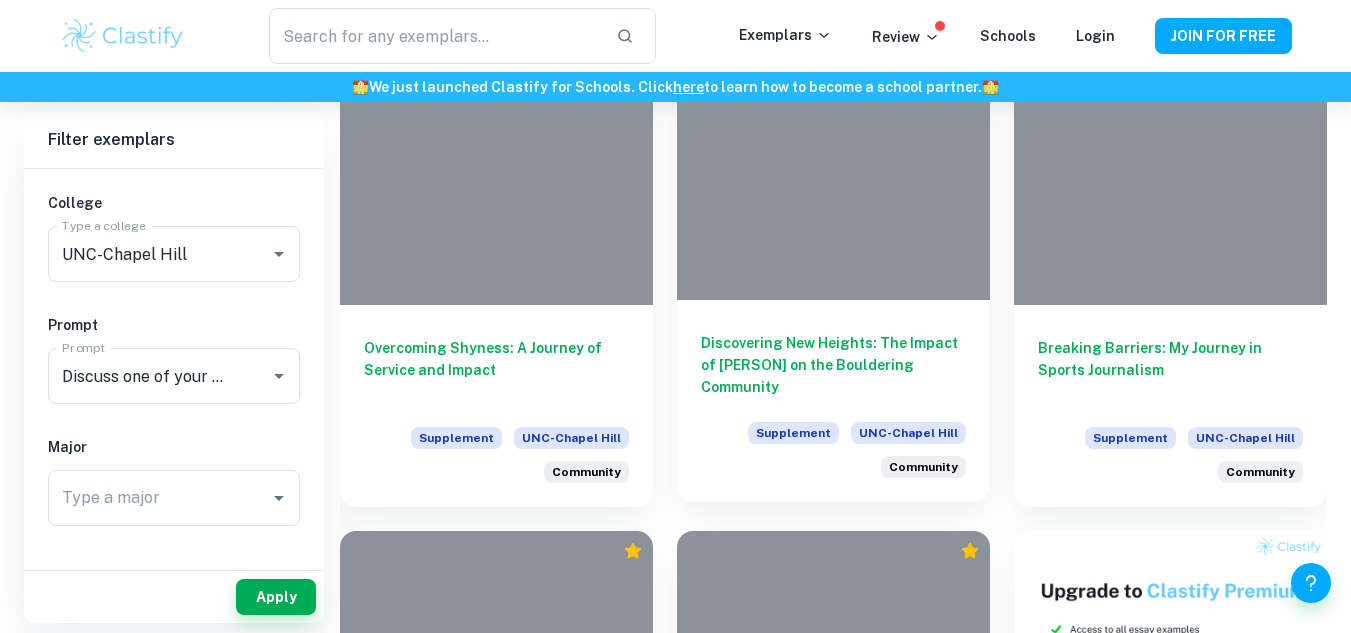 click on "Discovering New Heights: The Impact of [PERSON] on the Bouldering Community" at bounding box center (833, 365) 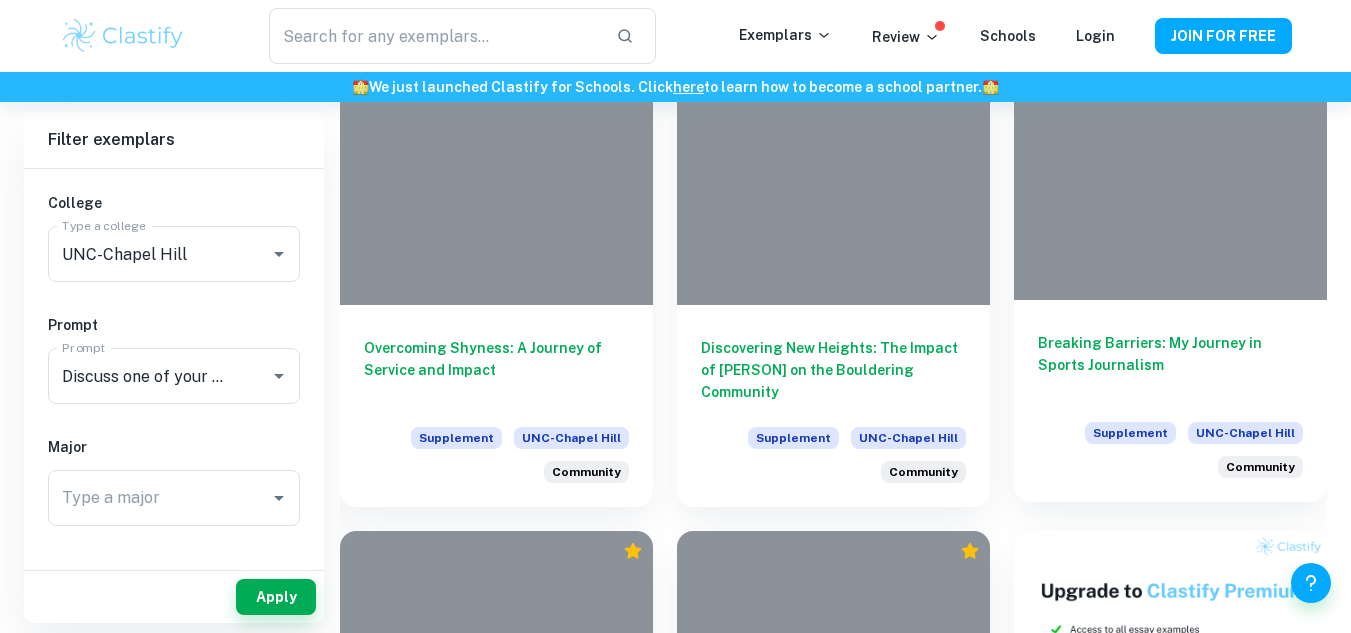 click on "Breaking Barriers: My Journey in Sports Journalism" at bounding box center (1170, 365) 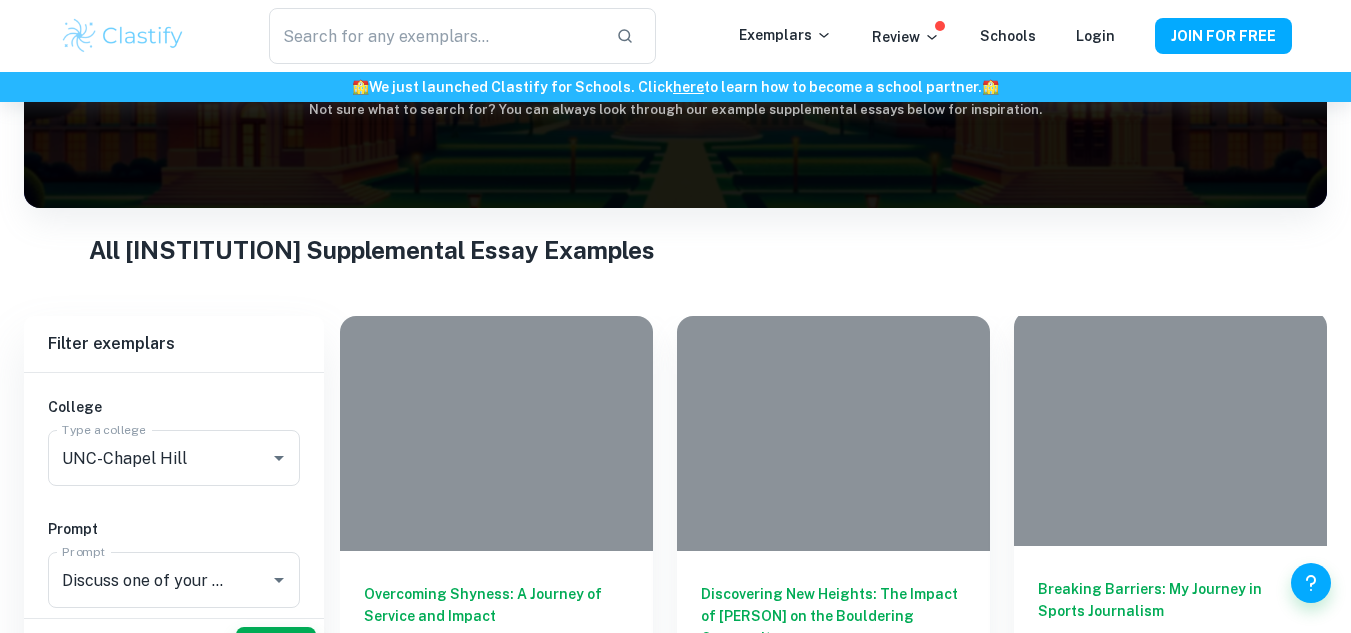 scroll, scrollTop: 310, scrollLeft: 0, axis: vertical 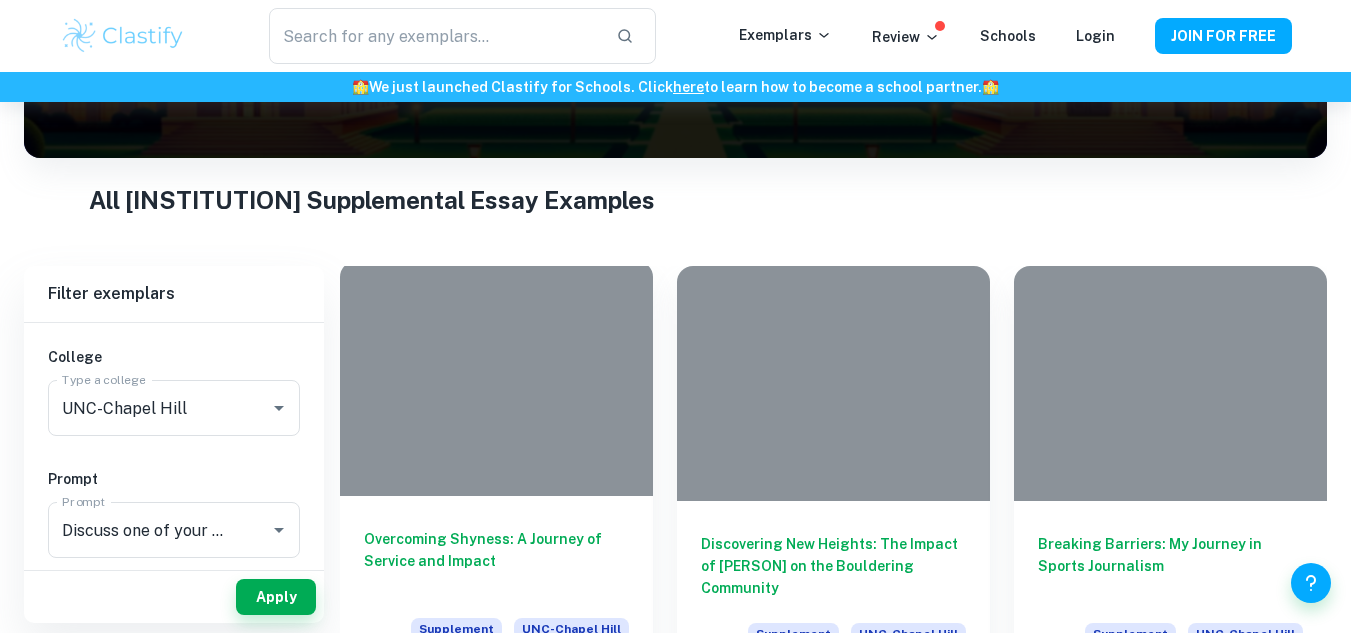 click on "Overcoming Shyness: A Journey of Service and Impact" at bounding box center [496, 561] 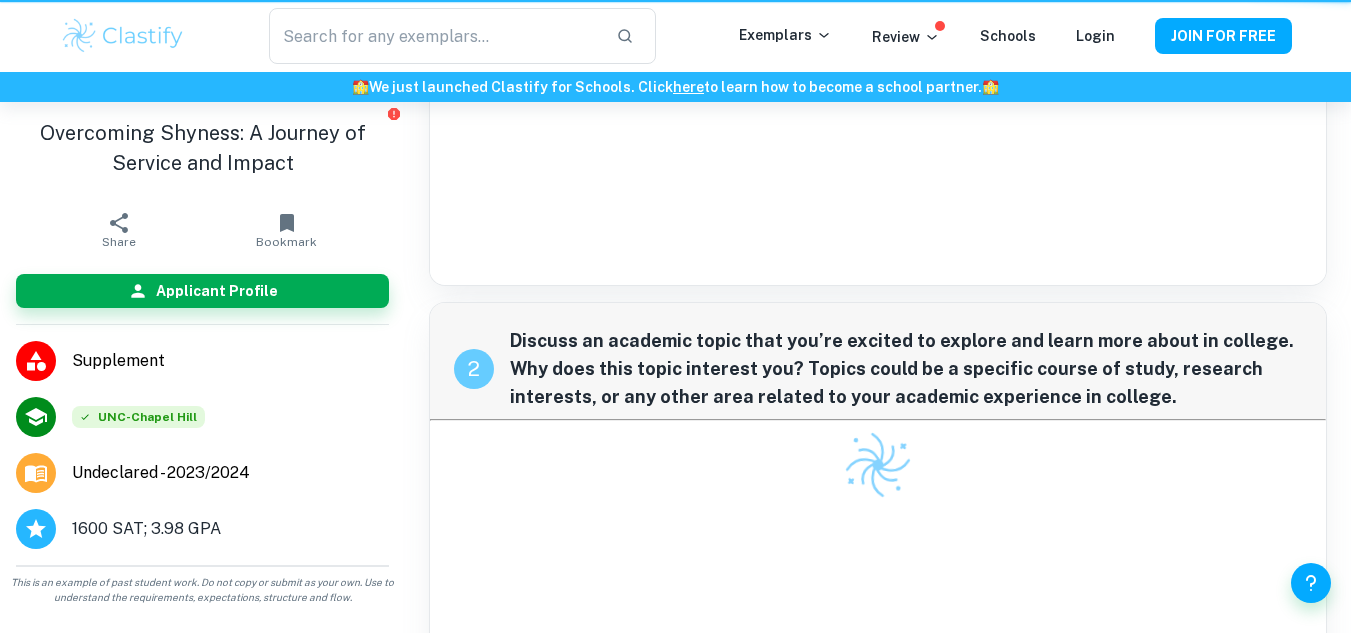 scroll, scrollTop: 0, scrollLeft: 0, axis: both 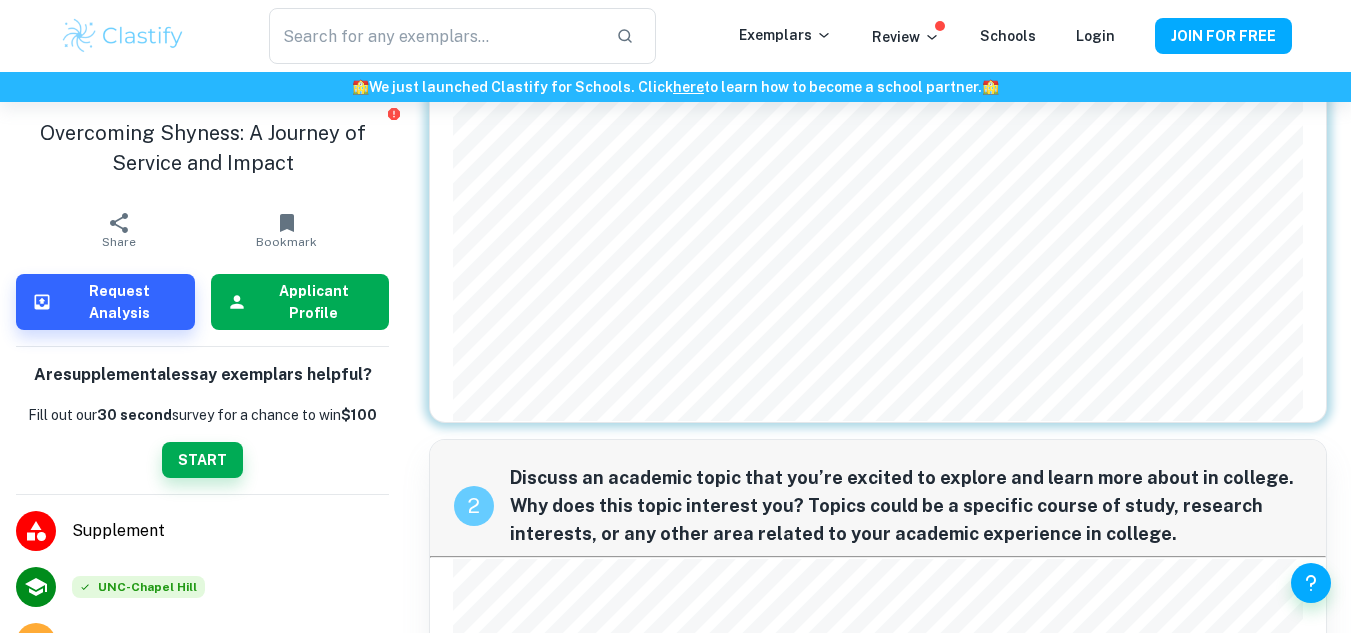click on "Applicant Profile" at bounding box center [314, 302] 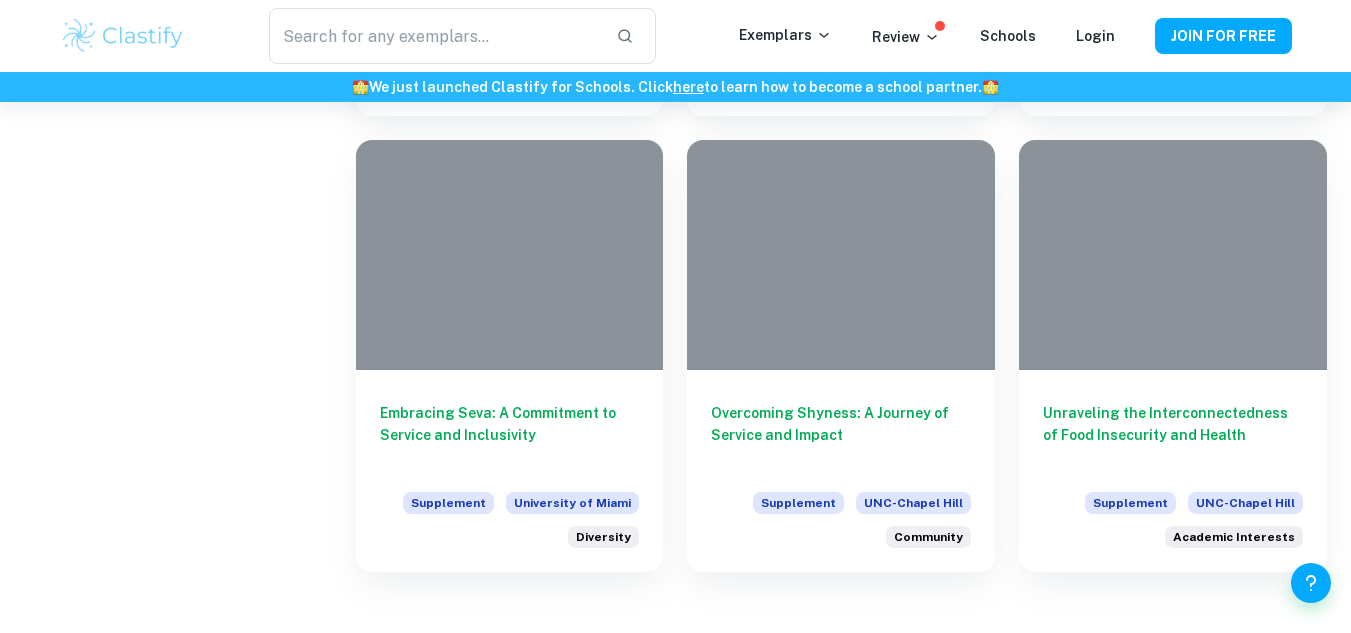 scroll, scrollTop: 1283, scrollLeft: 0, axis: vertical 